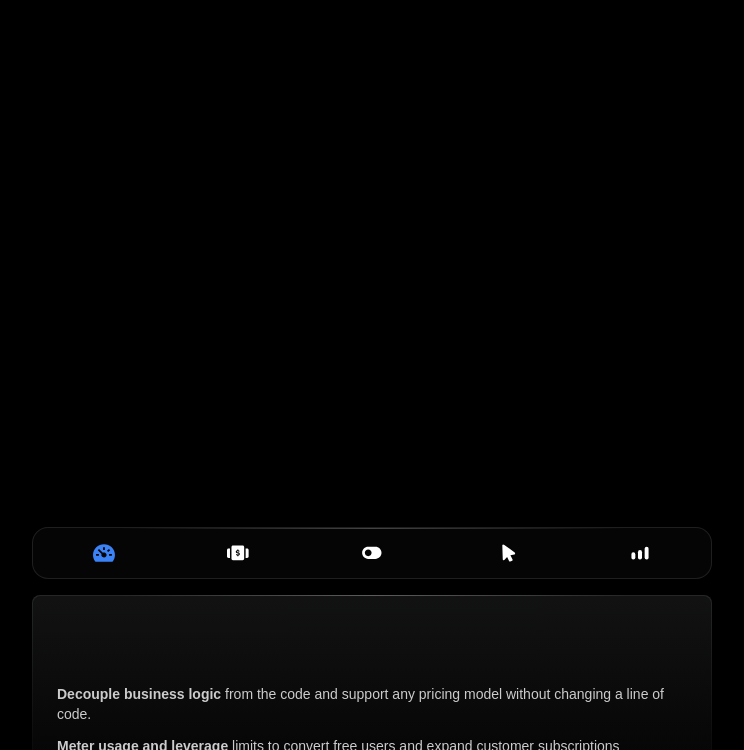 scroll, scrollTop: 0, scrollLeft: 0, axis: both 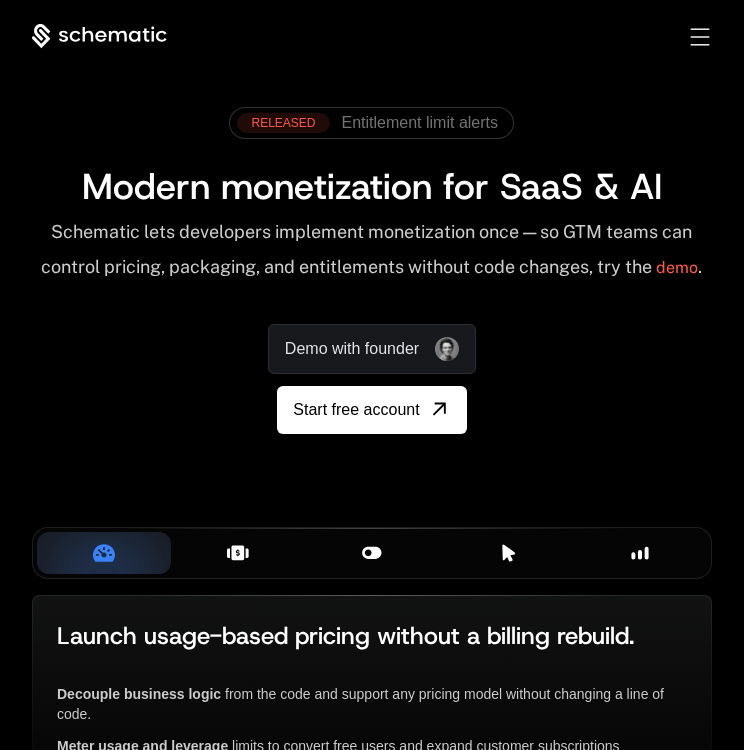 click at bounding box center (700, 45) 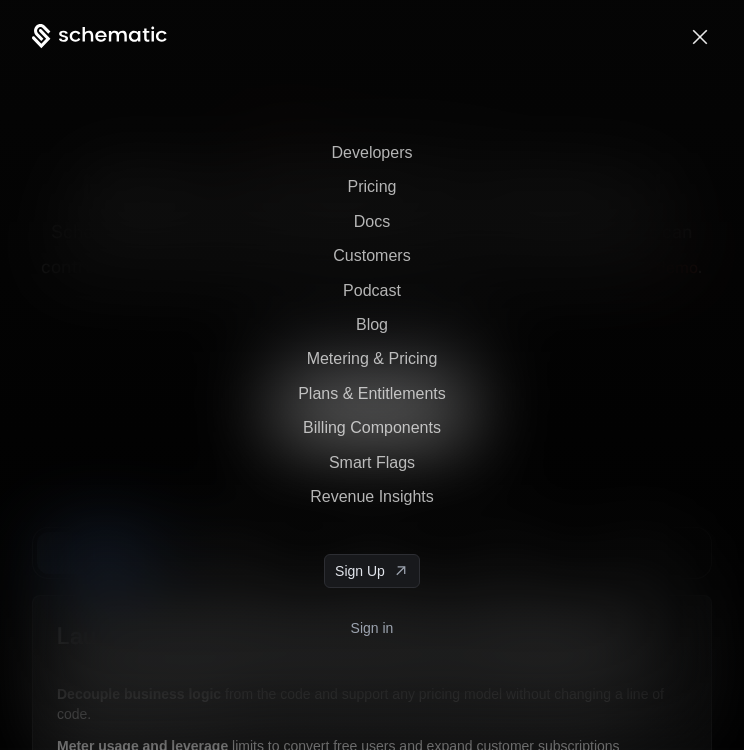 click on "Sign in" at bounding box center [372, 628] 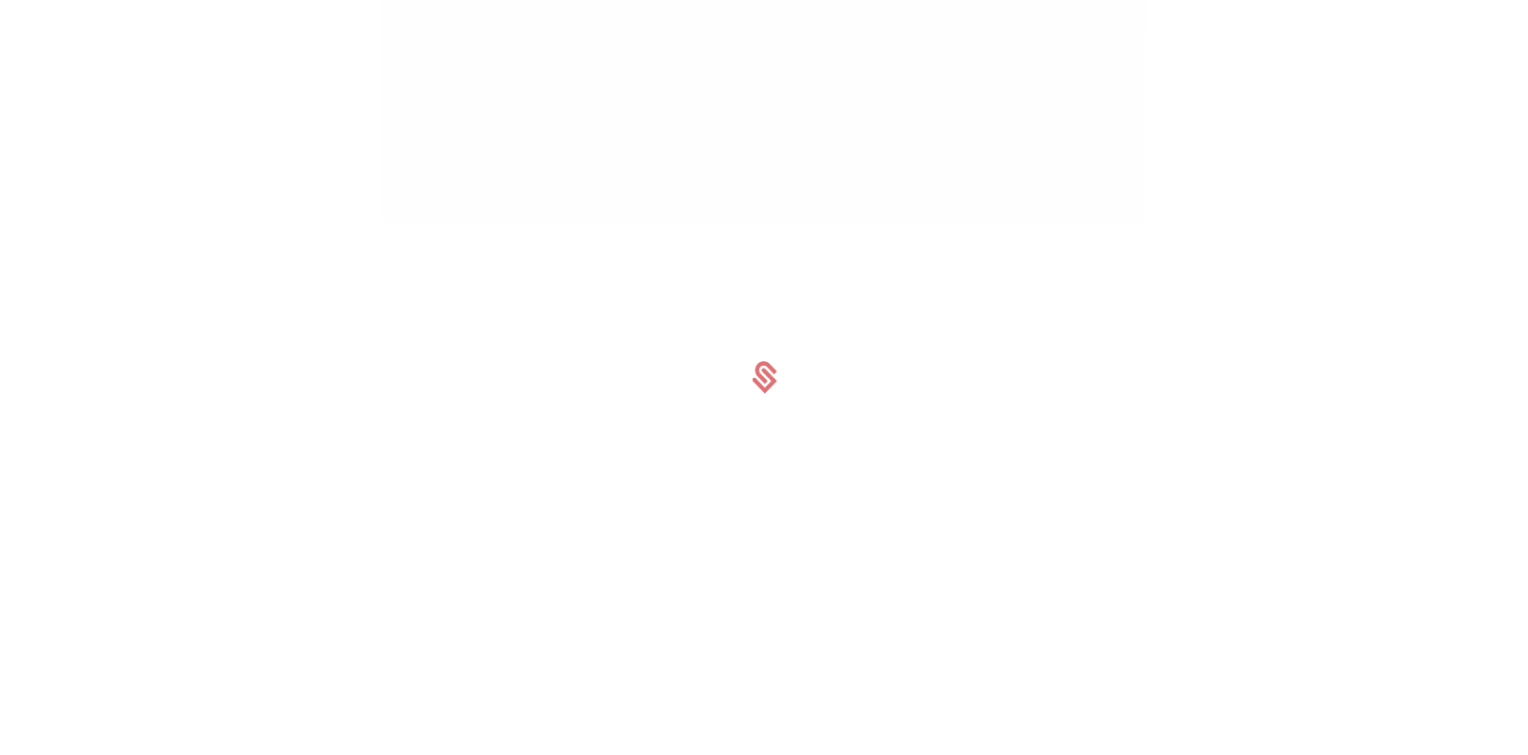 scroll, scrollTop: 0, scrollLeft: 0, axis: both 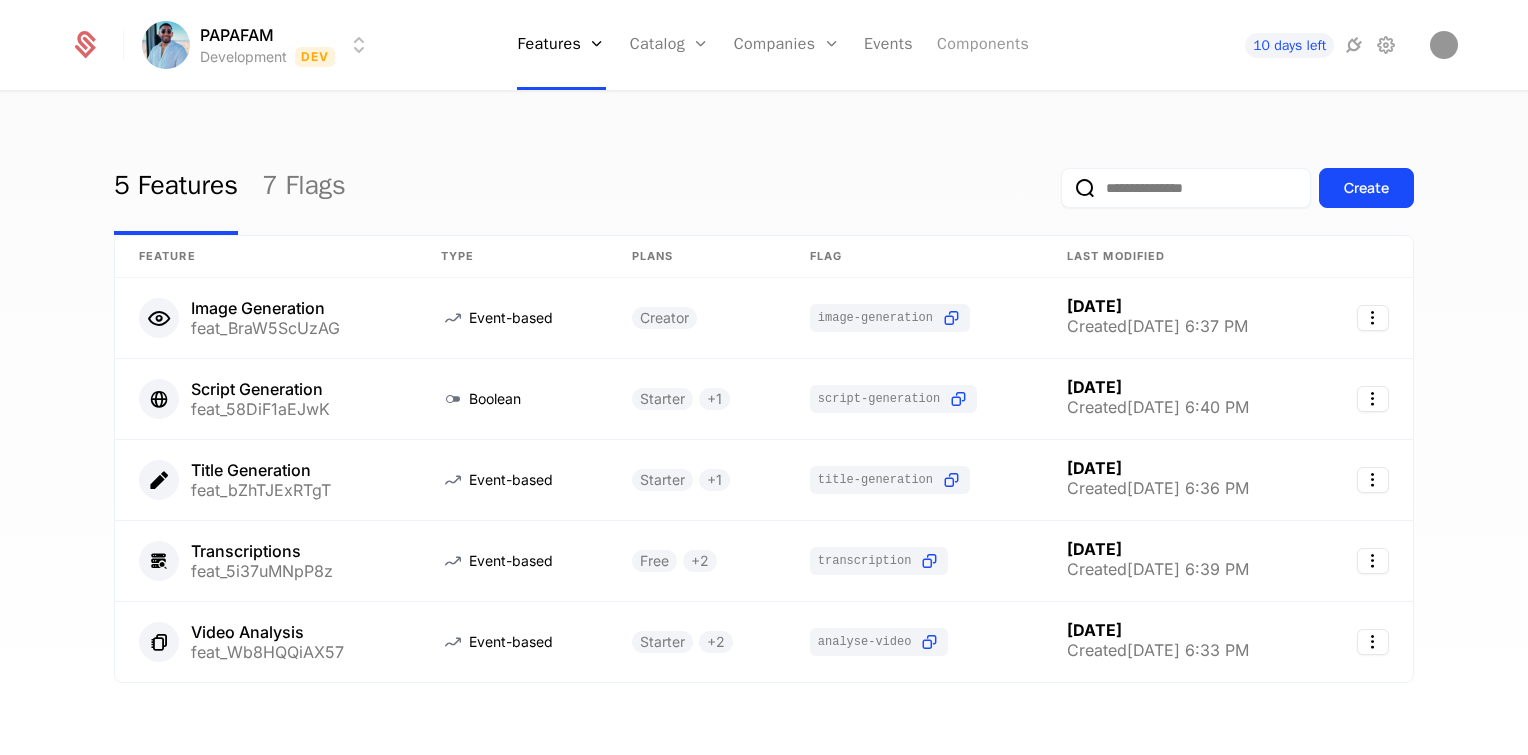 click on "Components" at bounding box center (983, 45) 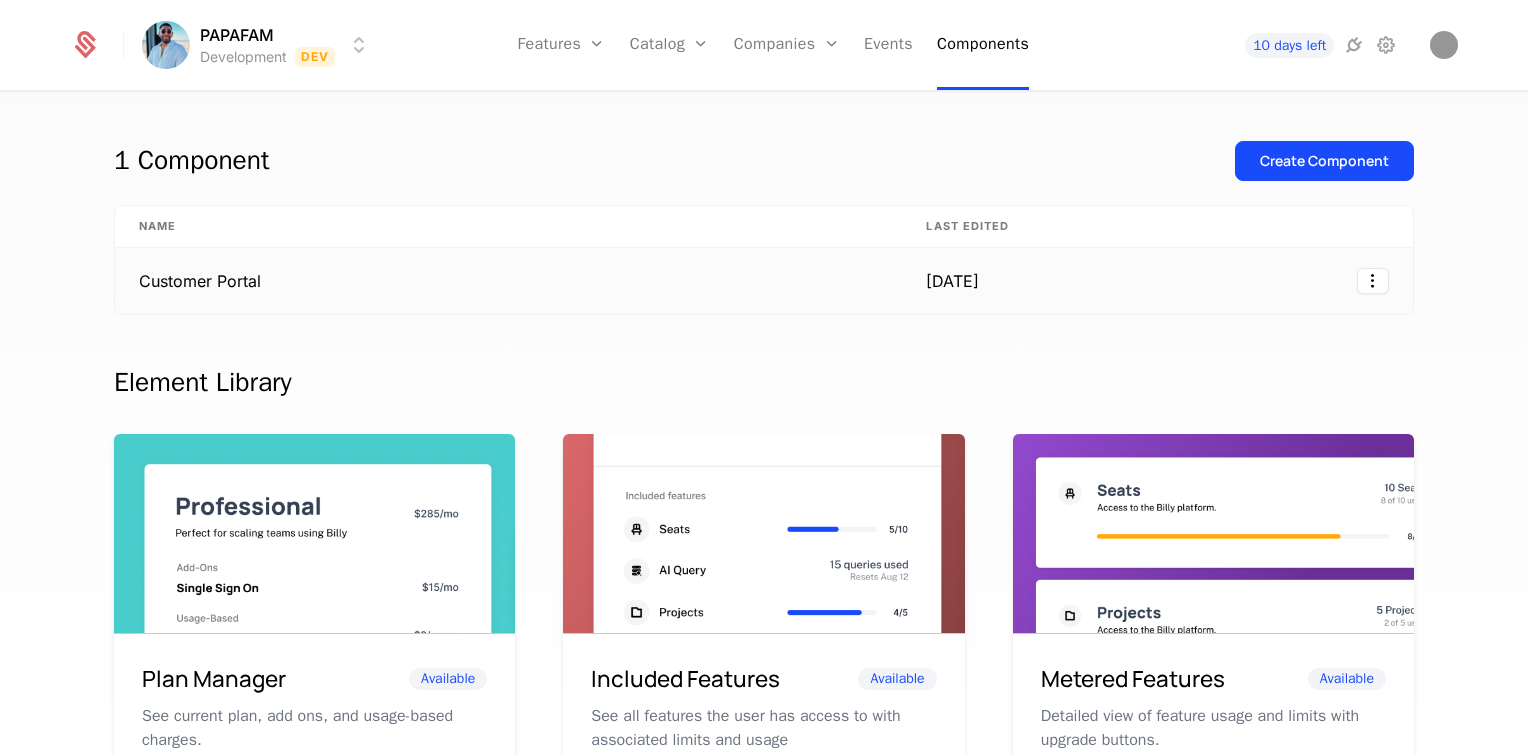 click on "Customer Portal" at bounding box center (508, 281) 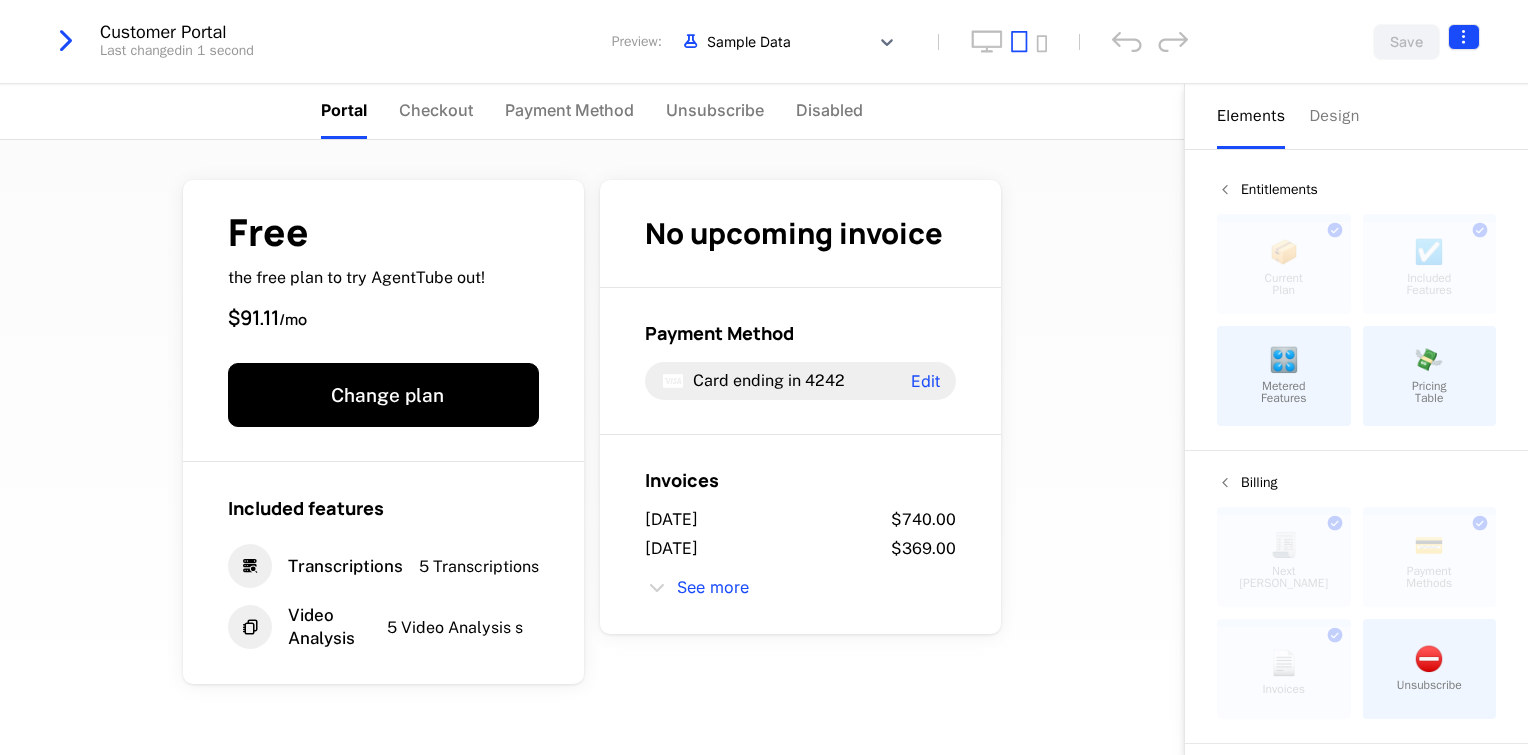 click on "PAPAFAM Development Dev Features Features Flags Catalog Plans Add Ons Configuration Companies Companies Users Events Components 10 days left Customer Portal Last changed  in 1 second Preview: Sample Data Save Portal Checkout Payment Method Unsubscribe Disabled Free the free plan to try AgentTube out! $91.11 / mo Change plan Included features Transcriptions 5   Transcriptions Video Analysis  5   Video Analysis s No upcoming invoice Payment Method Card ending in   4242 Edit Invoices July 11, 2025 $740.00 July 10, 2025 $369.00 See more Powered by   Elements Design Entitlements 📦 Current Plan This component can only be used once ☑️ Included Features This component can only be used once 🎛️ Metered Features 💸 Pricing Table Billing 🧾 Next Bill Due This component can only be used once 💳 Payment Methods This component can only be used once 📄 Invoices This component can only be used once ⛔️ Unsubscribe Basics ✏️ Text 🖱️ Button
Best Viewed on Desktop mobile device ." at bounding box center [764, 377] 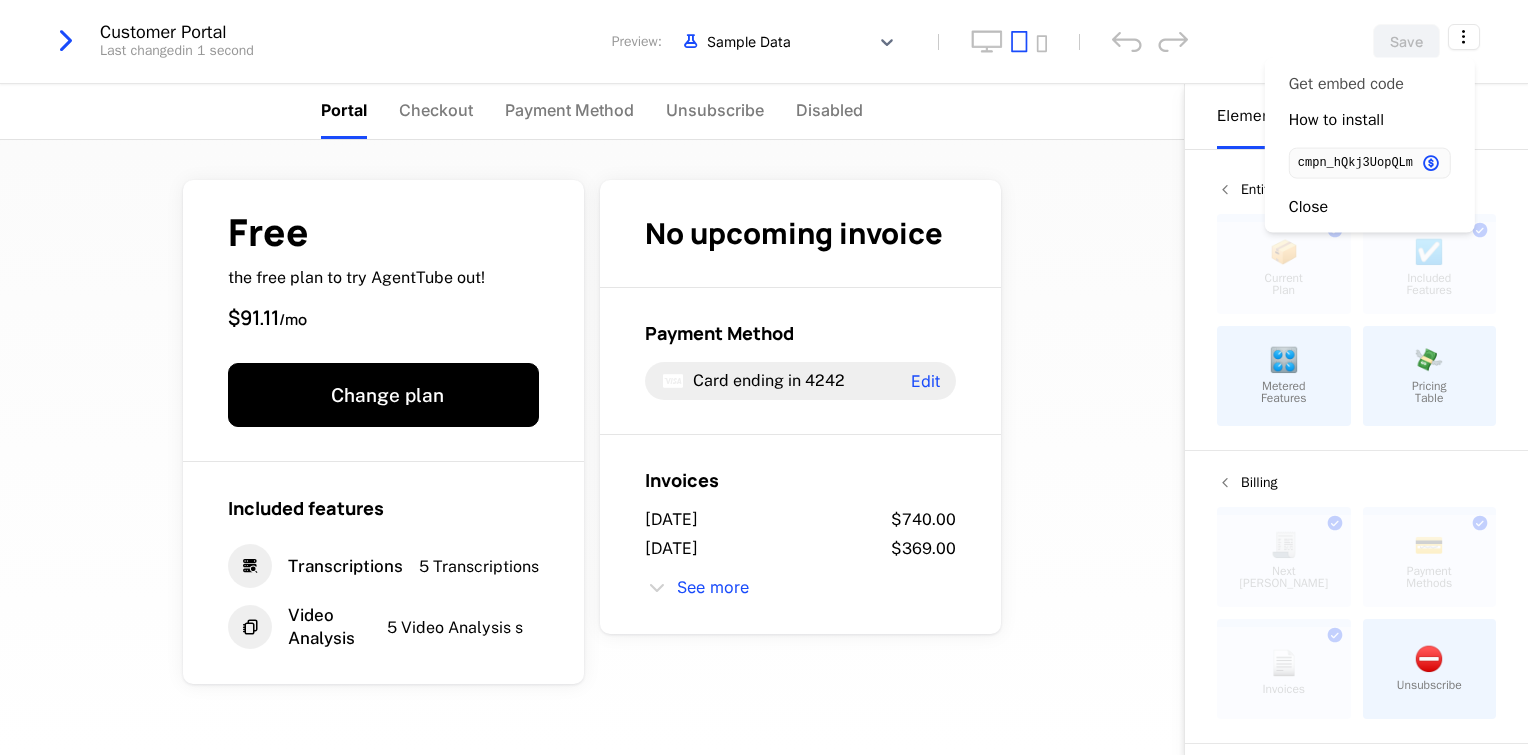 click on "Get embed code" at bounding box center [1346, 84] 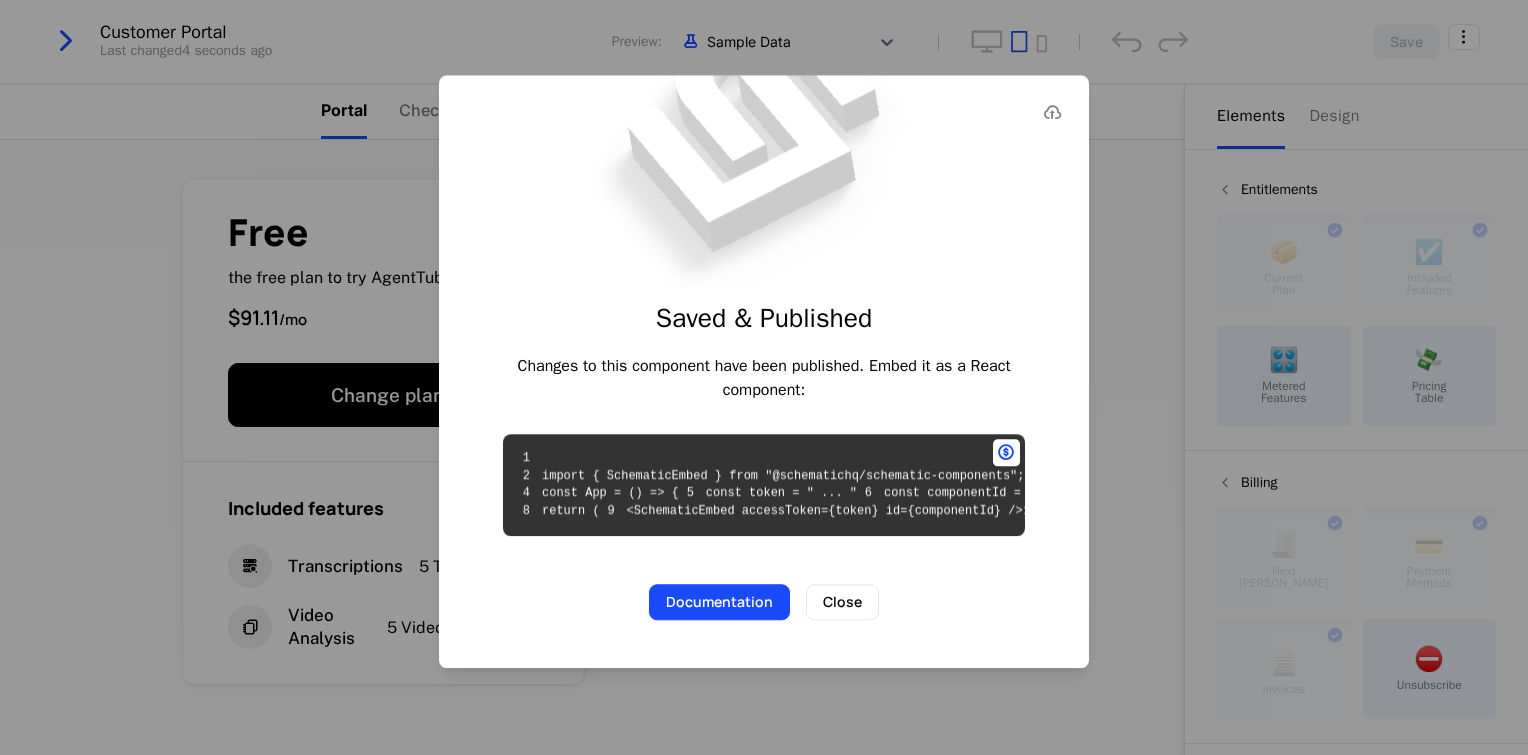 scroll, scrollTop: 27, scrollLeft: 0, axis: vertical 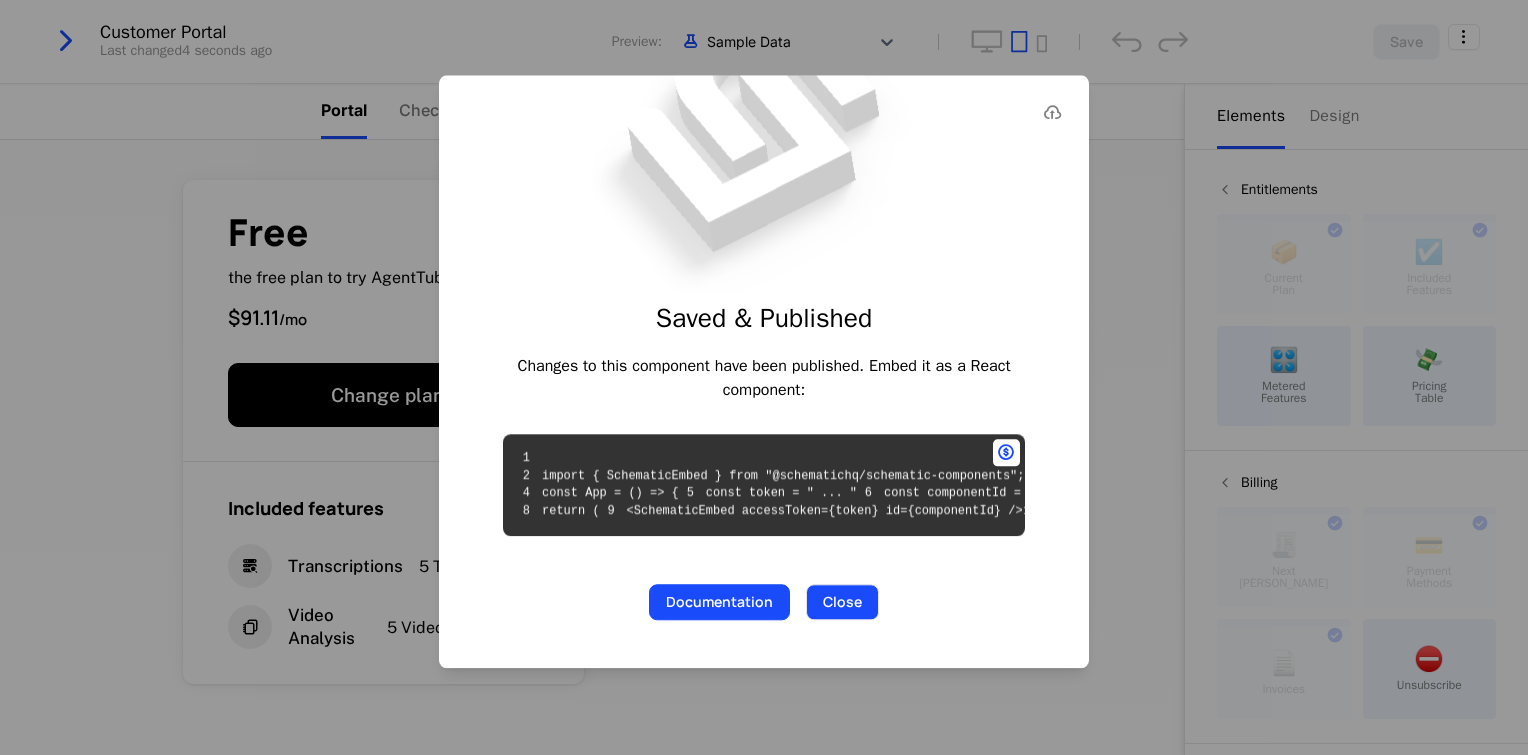 click on "Close" at bounding box center (842, 603) 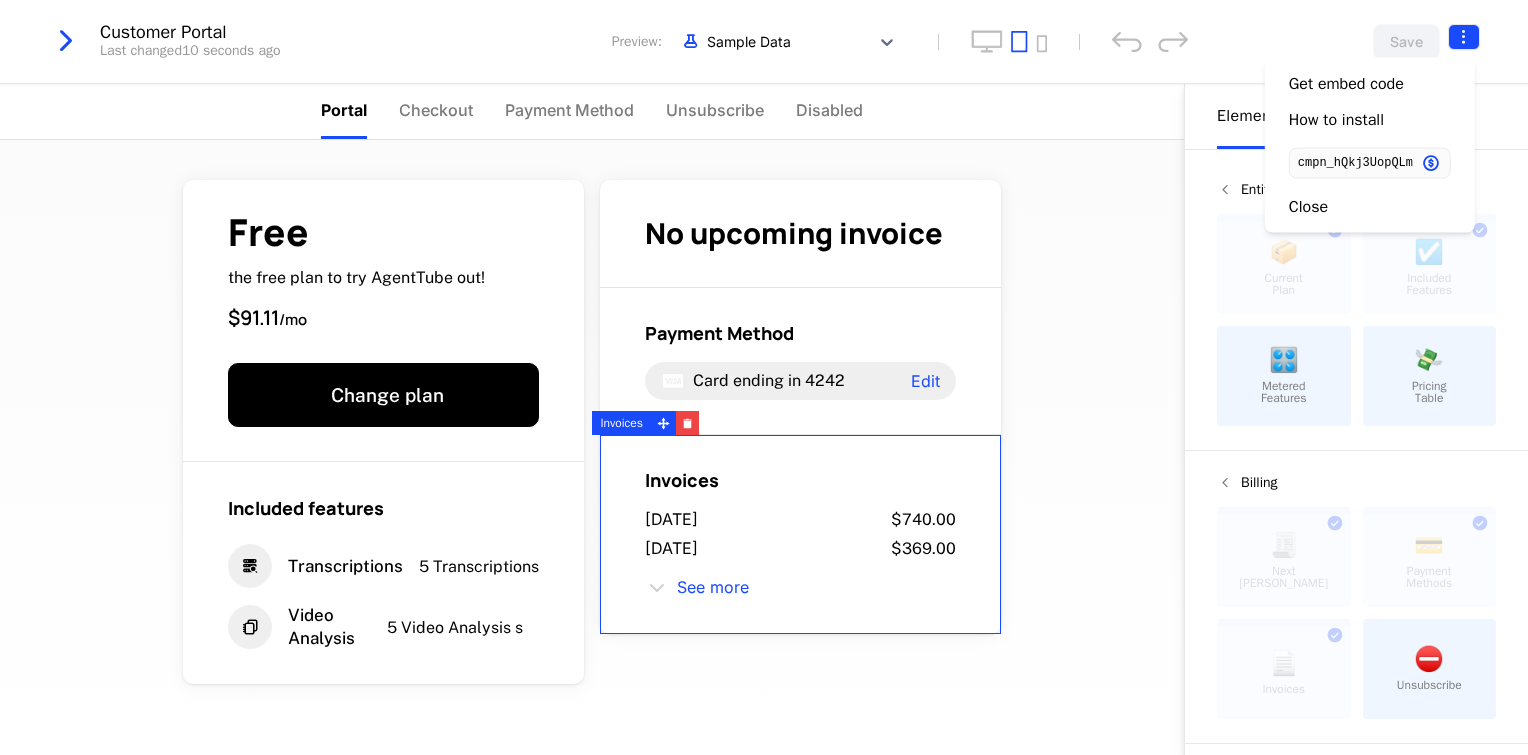 click on "PAPAFAM Development Dev Features Features Flags Catalog Plans Add Ons Configuration Companies Companies Users Events Components 10 days left Customer Portal Last changed  10 seconds ago Preview: Sample Data Save Portal Checkout Payment Method Unsubscribe Disabled Free the free plan to try AgentTube out! $91.11 / mo Change plan Included features Transcriptions 5   Transcriptions Video Analysis  5   Video Analysis s No upcoming invoice Payment Method Card ending in   4242 Edit Invoices July 11, 2025 $740.00 July 10, 2025 $369.00 See more Powered by   Elements Design Entitlements 📦 Current Plan This component can only be used once ☑️ Included Features This component can only be used once 🎛️ Metered Features 💸 Pricing Table Billing 🧾 Next Bill Due This component can only be used once 💳 Payment Methods This component can only be used once 📄 Invoices This component can only be used once ⛔️ Unsubscribe Basics ✏️ Text 🖱️ Button Invoices
Best Viewed on Desktop ." at bounding box center [764, 377] 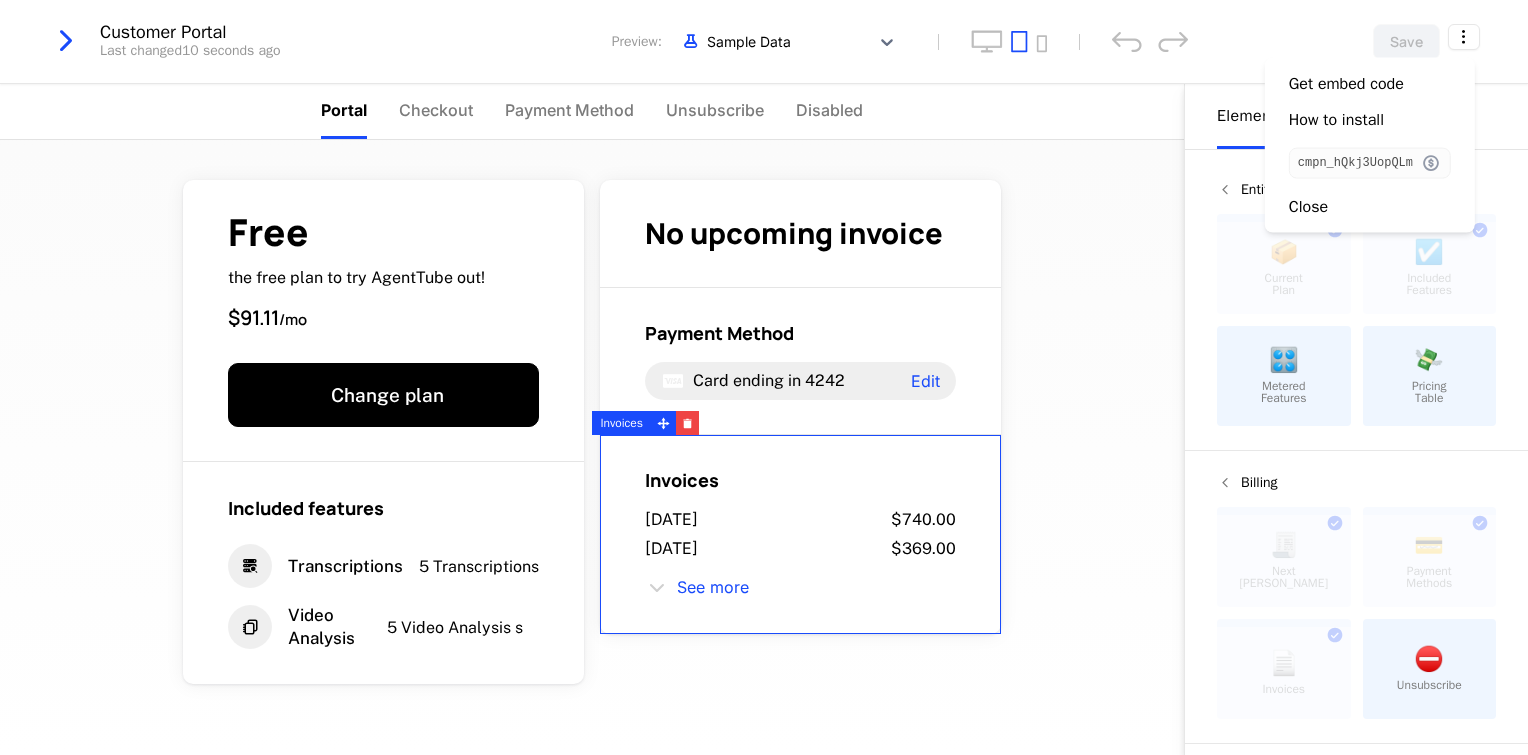 click at bounding box center [1431, 163] 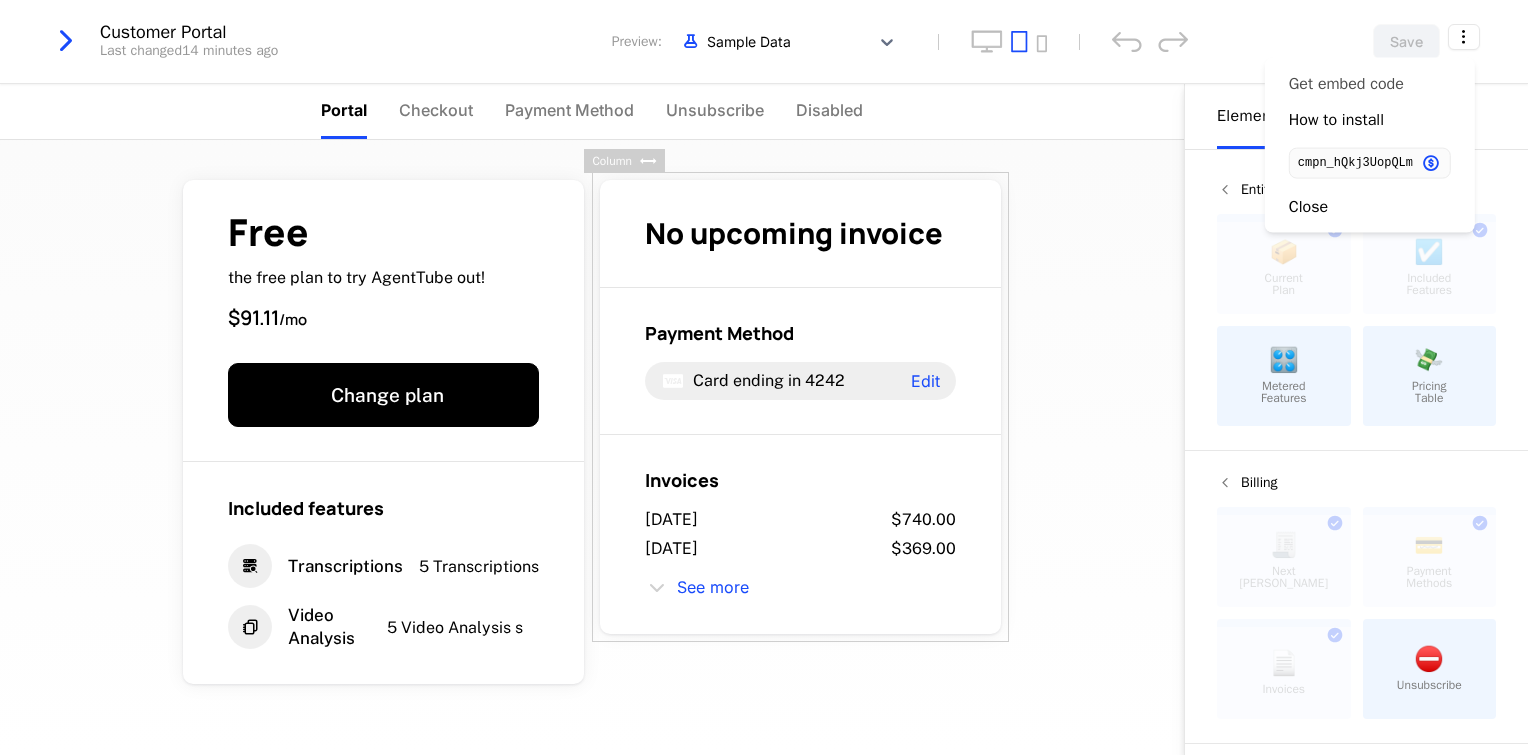 click on "Get embed code" at bounding box center (1346, 84) 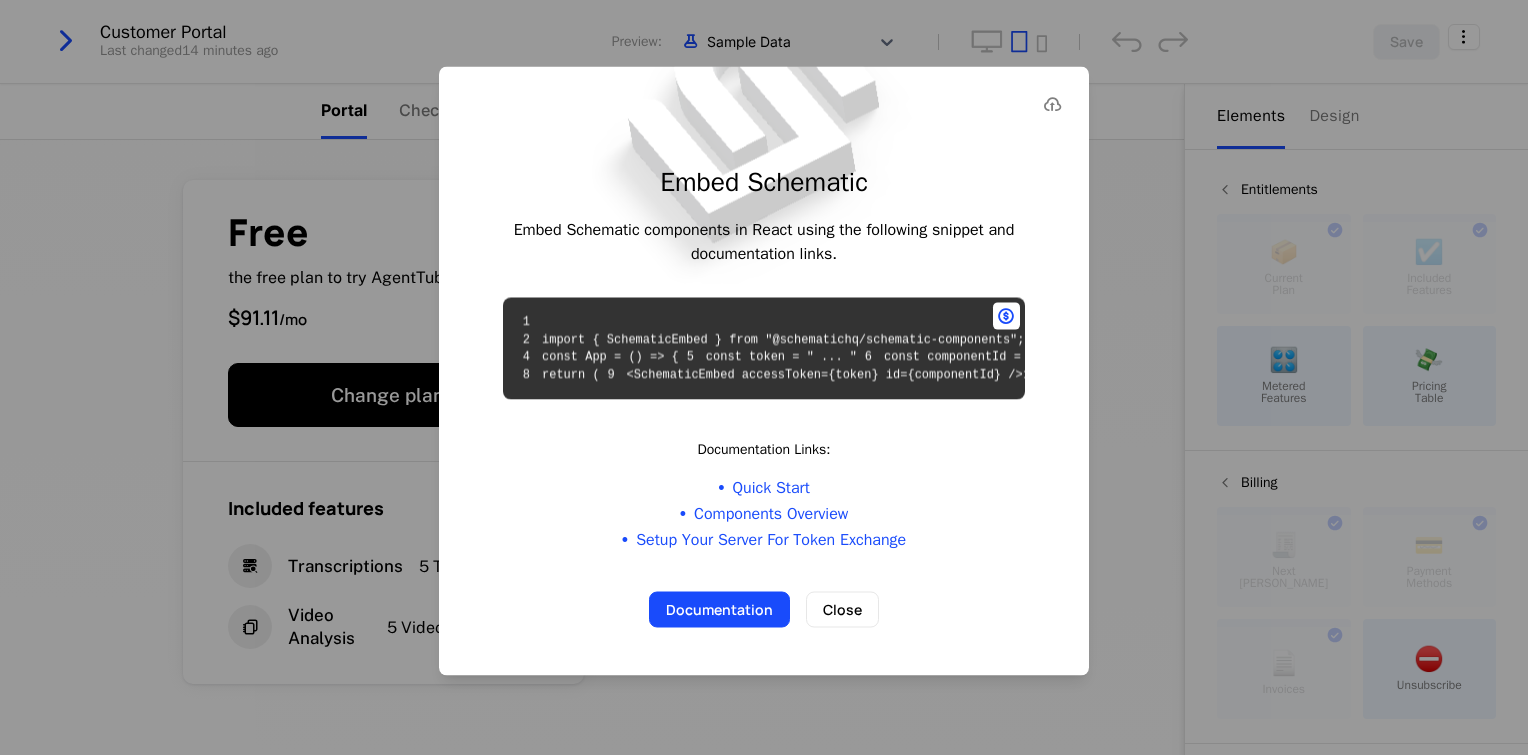 scroll, scrollTop: 43, scrollLeft: 0, axis: vertical 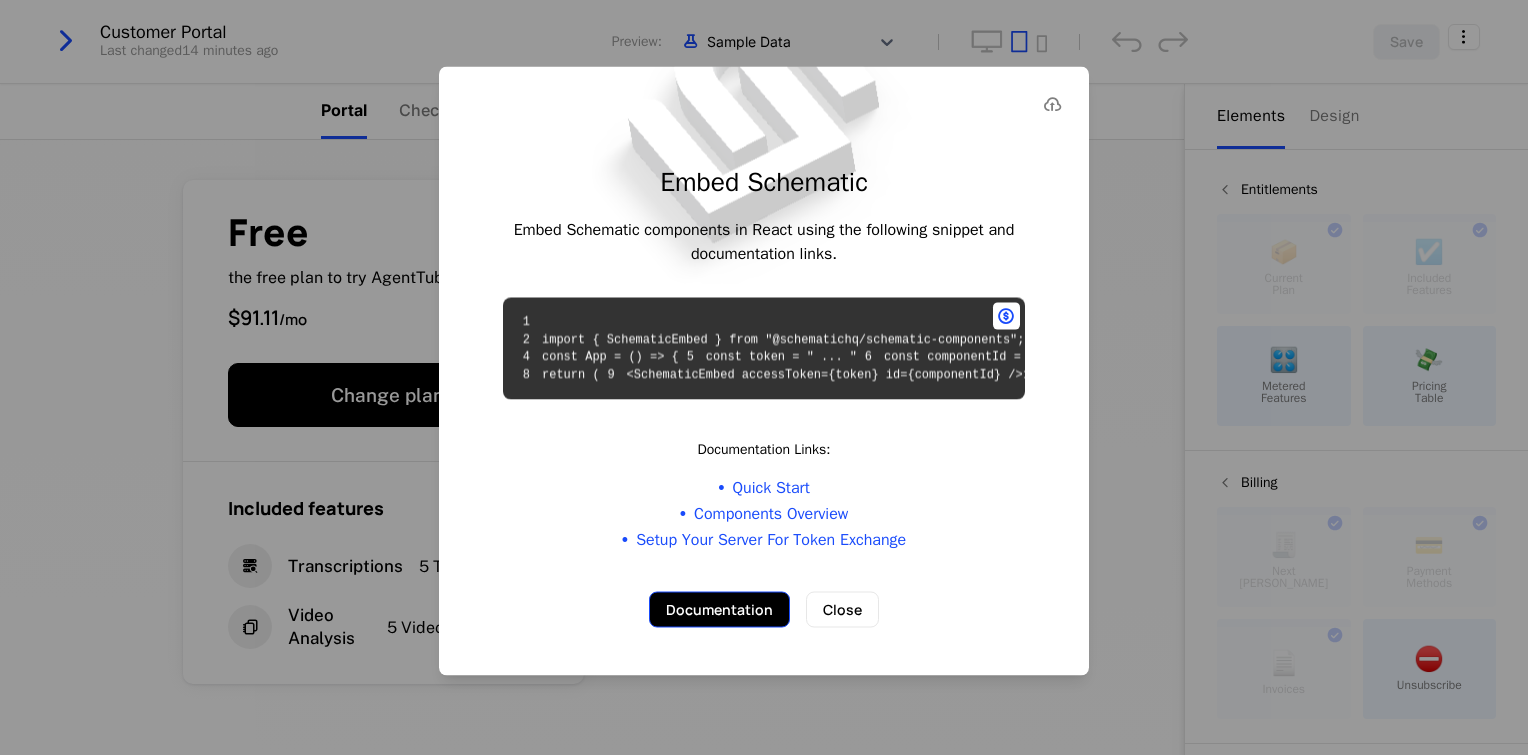 click on "Documentation" at bounding box center [719, 610] 